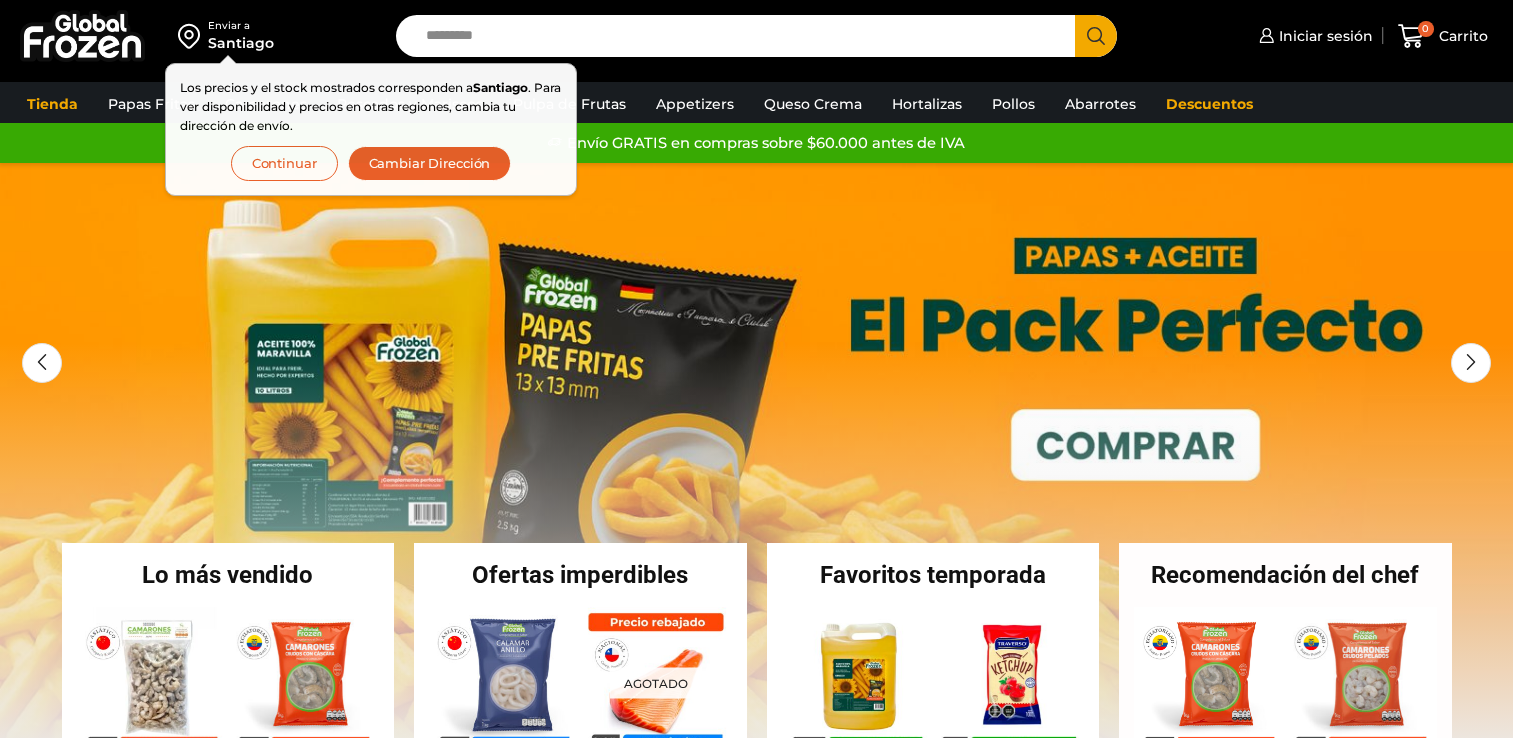 scroll, scrollTop: 0, scrollLeft: 0, axis: both 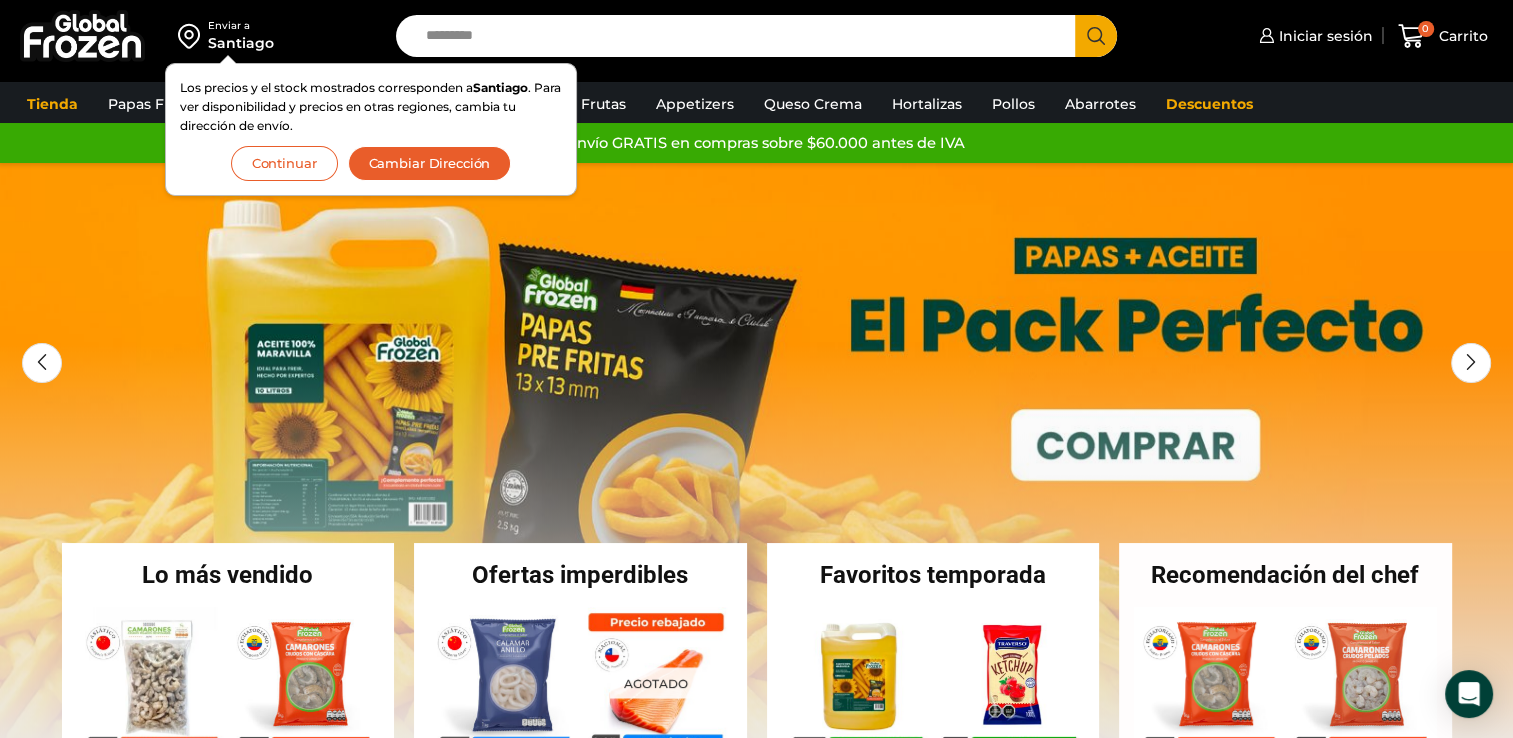 click on "Continuar" at bounding box center (284, 163) 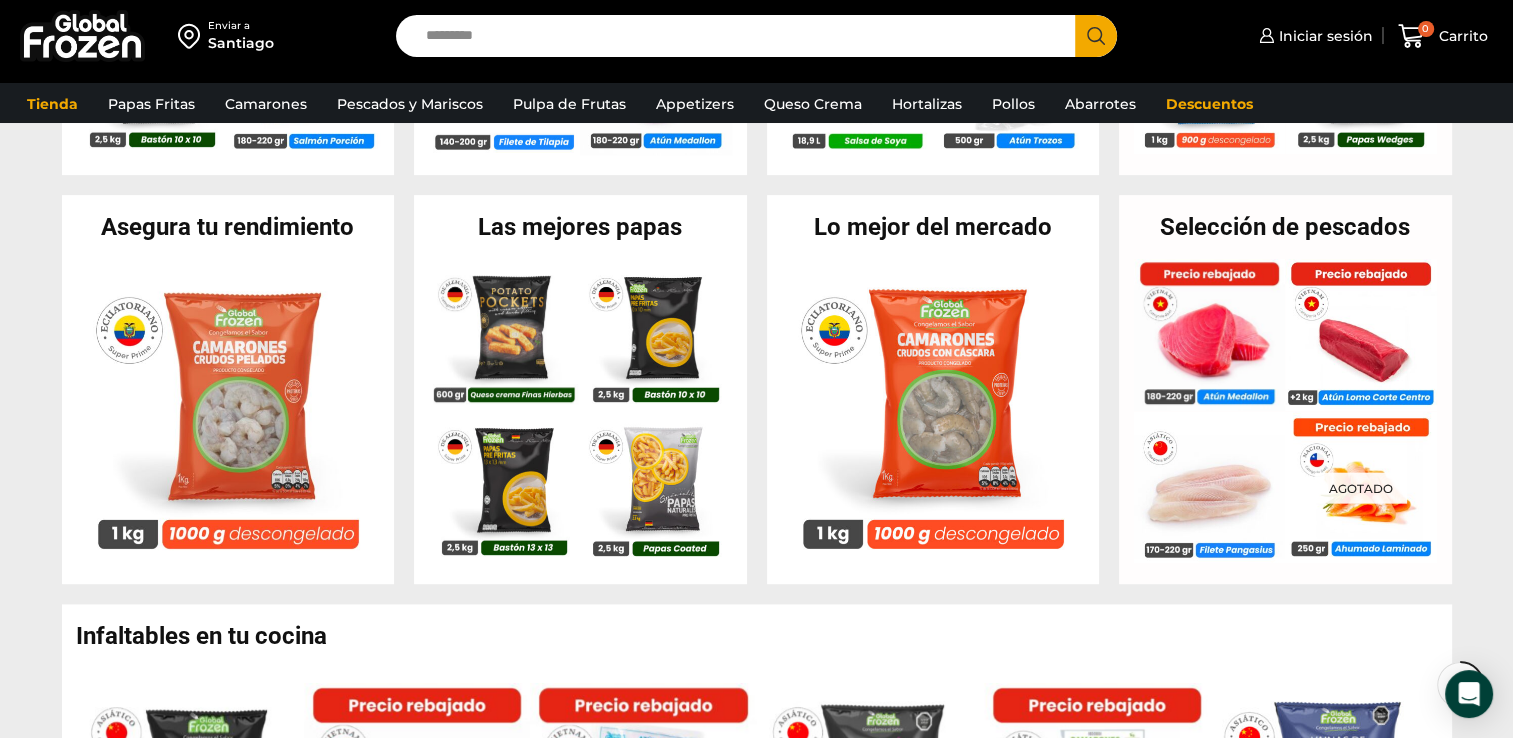 scroll, scrollTop: 0, scrollLeft: 0, axis: both 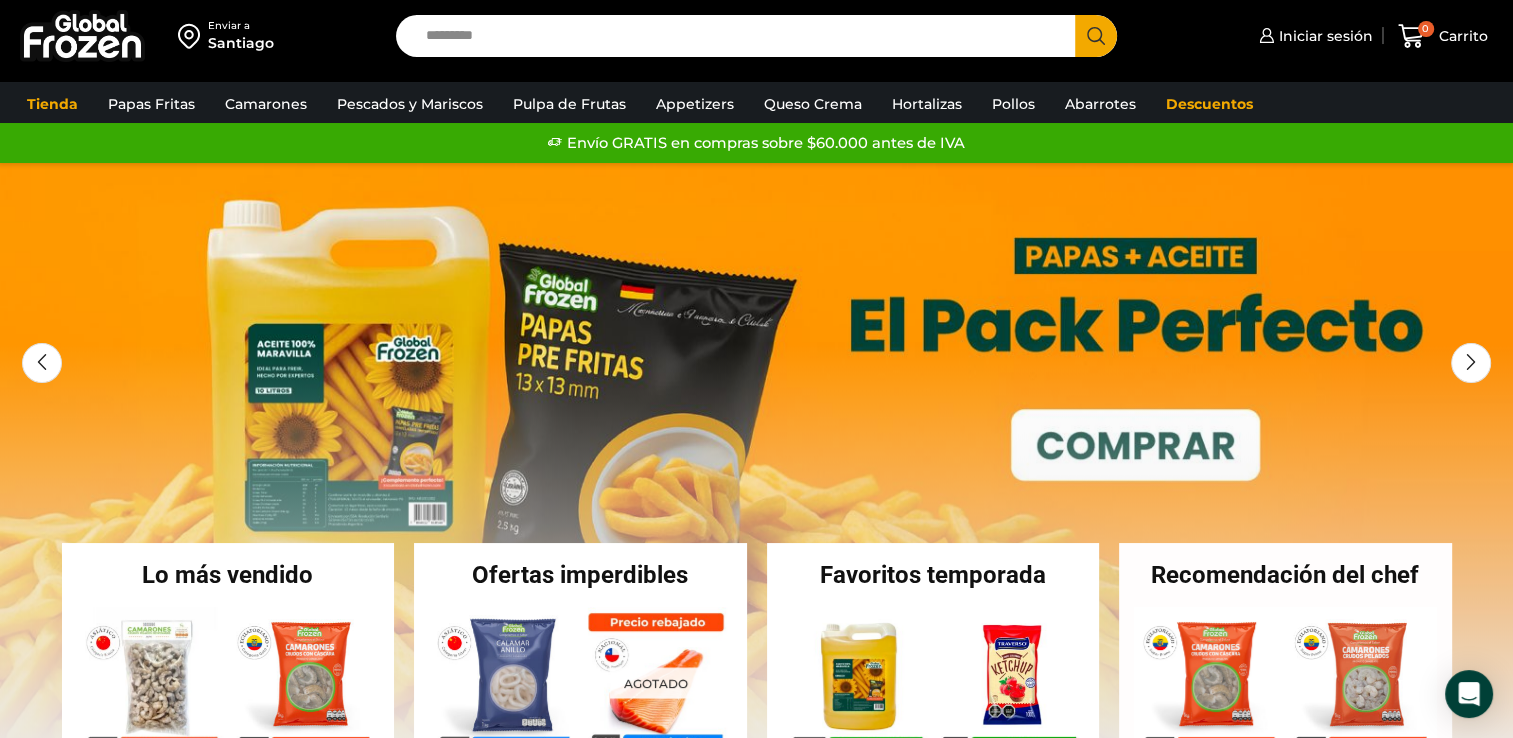 click on "Search input" at bounding box center (741, 36) 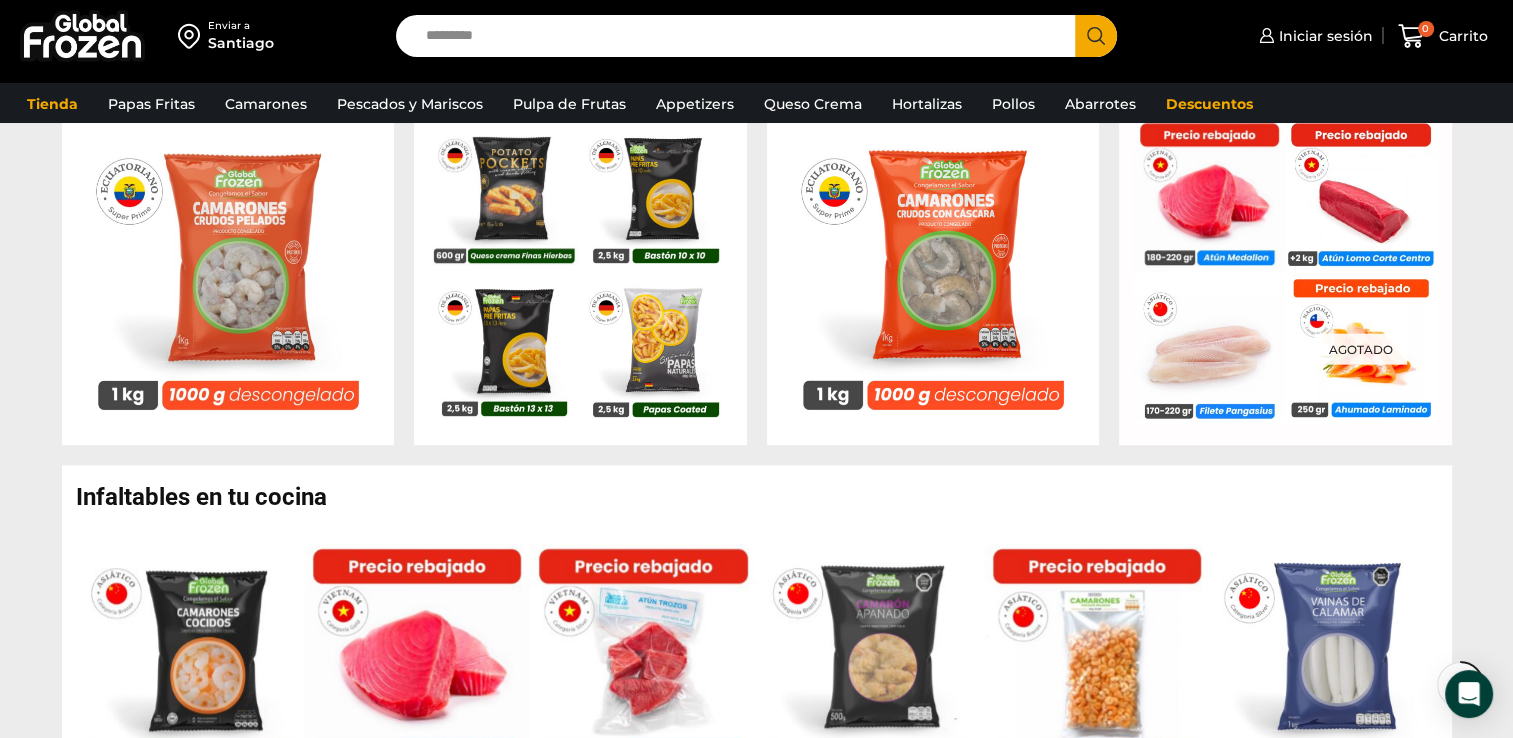 scroll, scrollTop: 892, scrollLeft: 0, axis: vertical 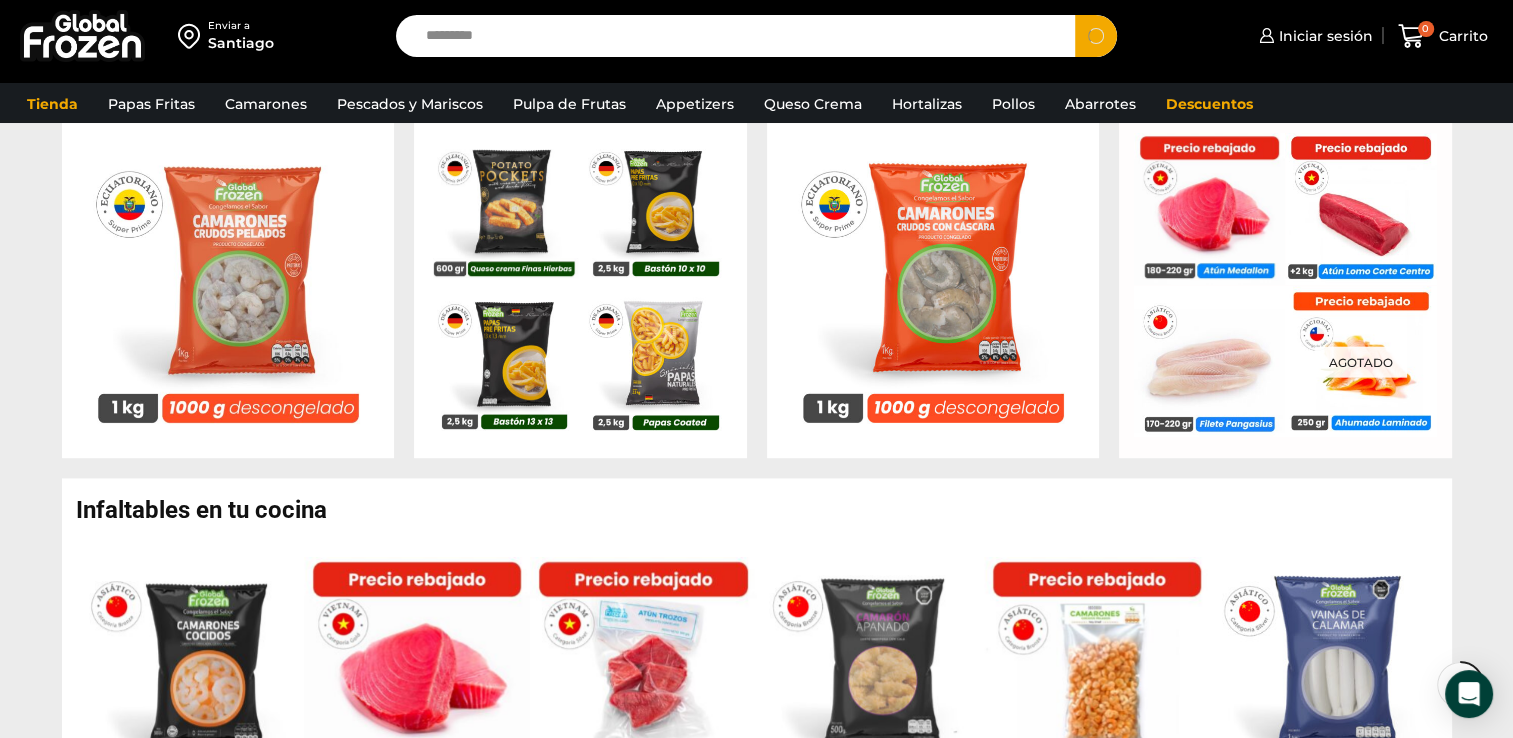 type on "*********" 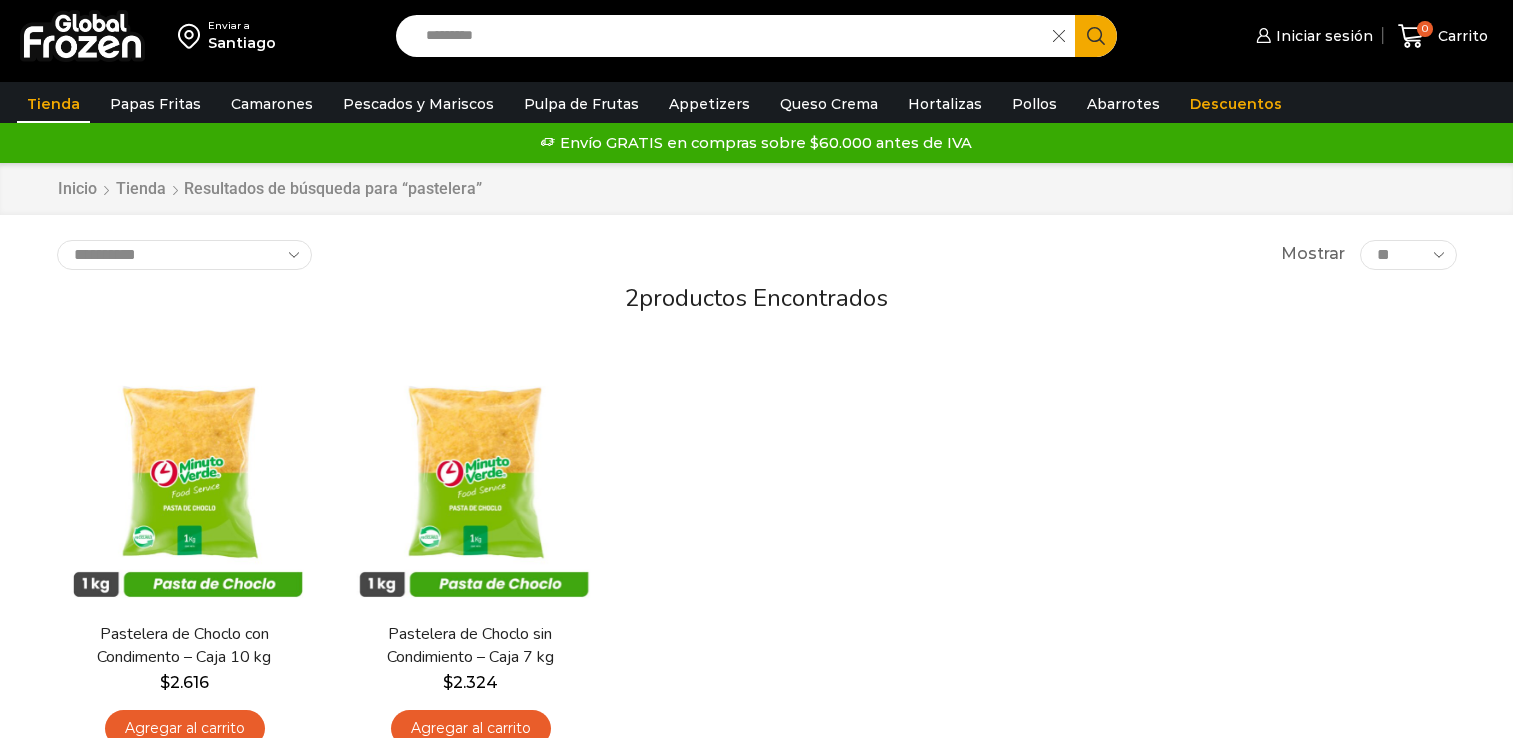 scroll, scrollTop: 0, scrollLeft: 0, axis: both 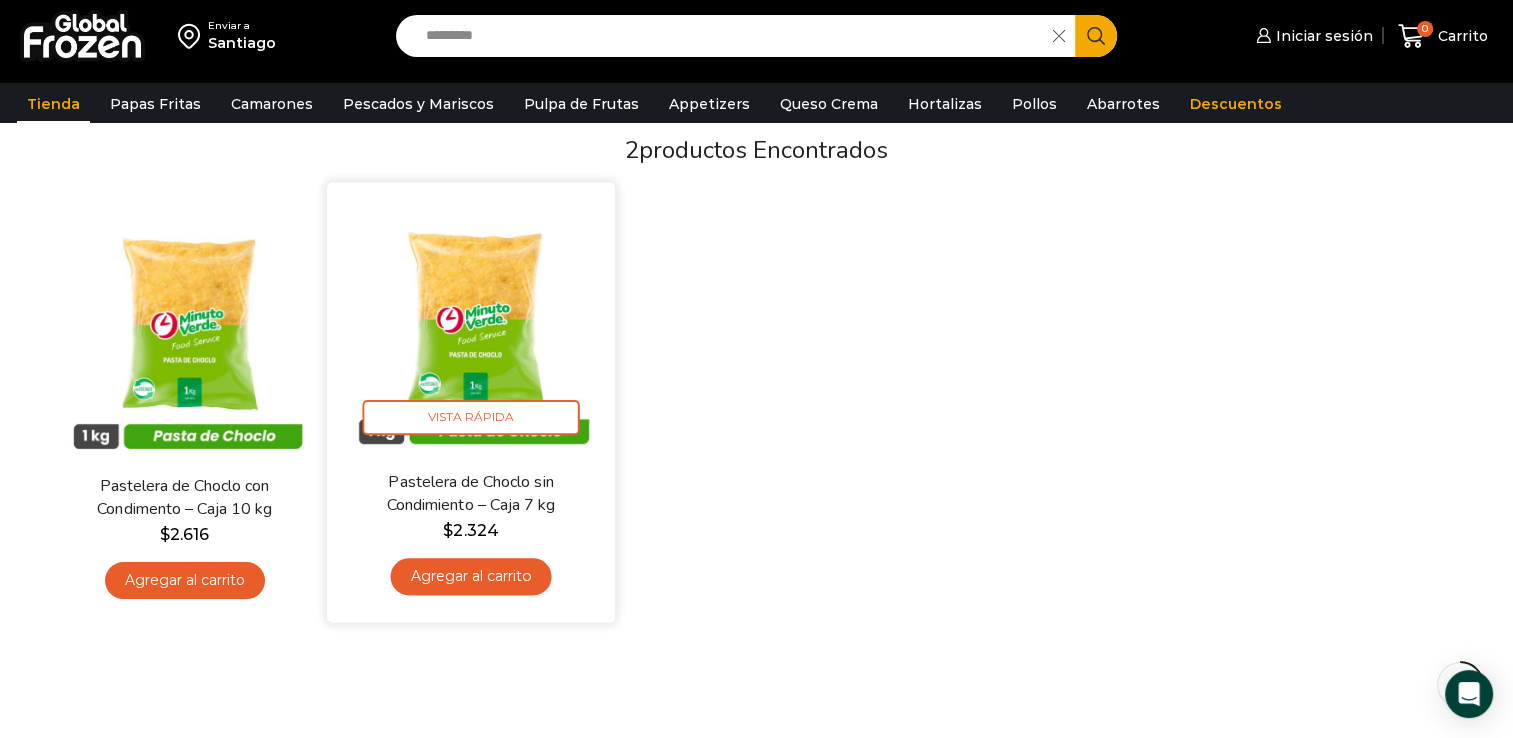 click on "Agregar al carrito" at bounding box center [470, 576] 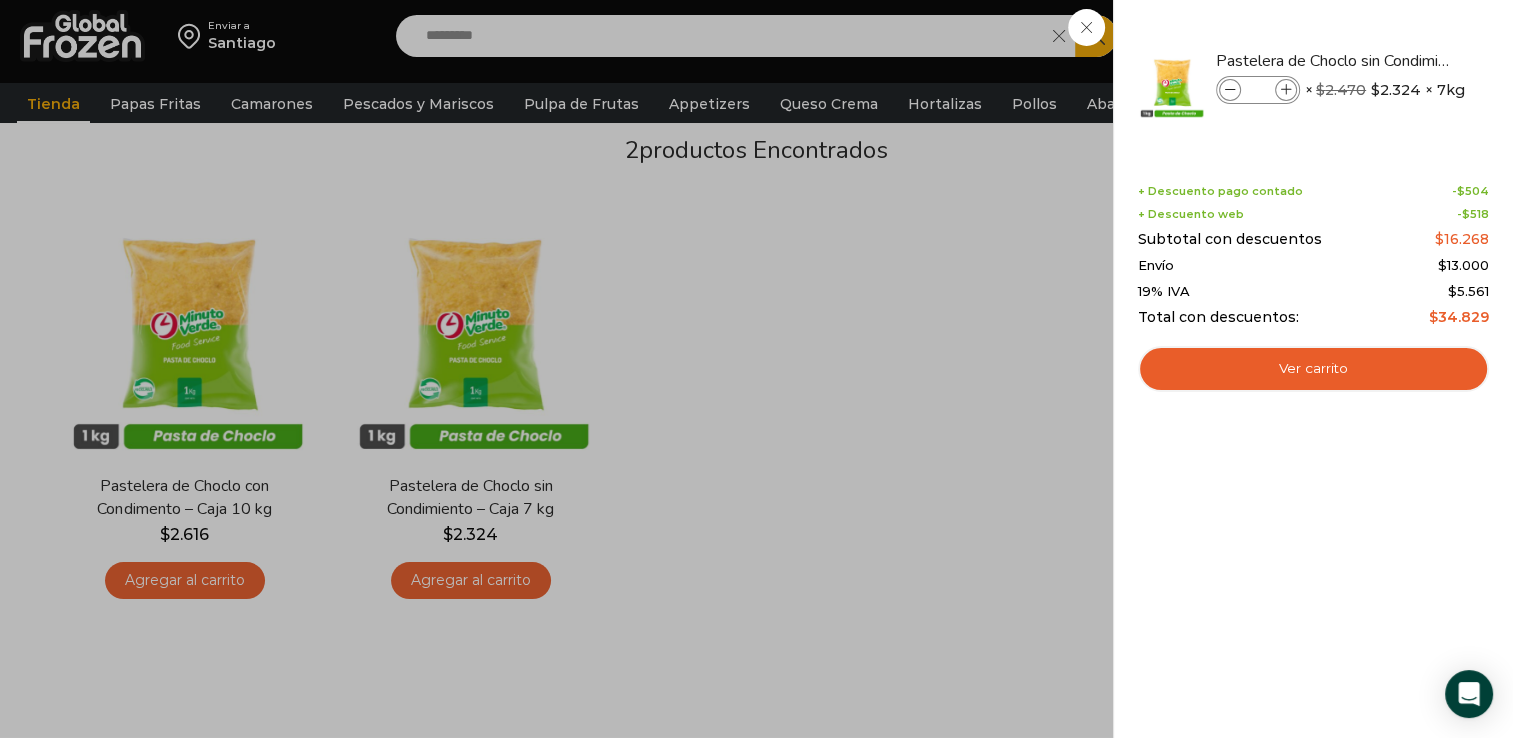 click on "1
Carrito
1
1
Shopping Cart
*" at bounding box center (1443, 36) 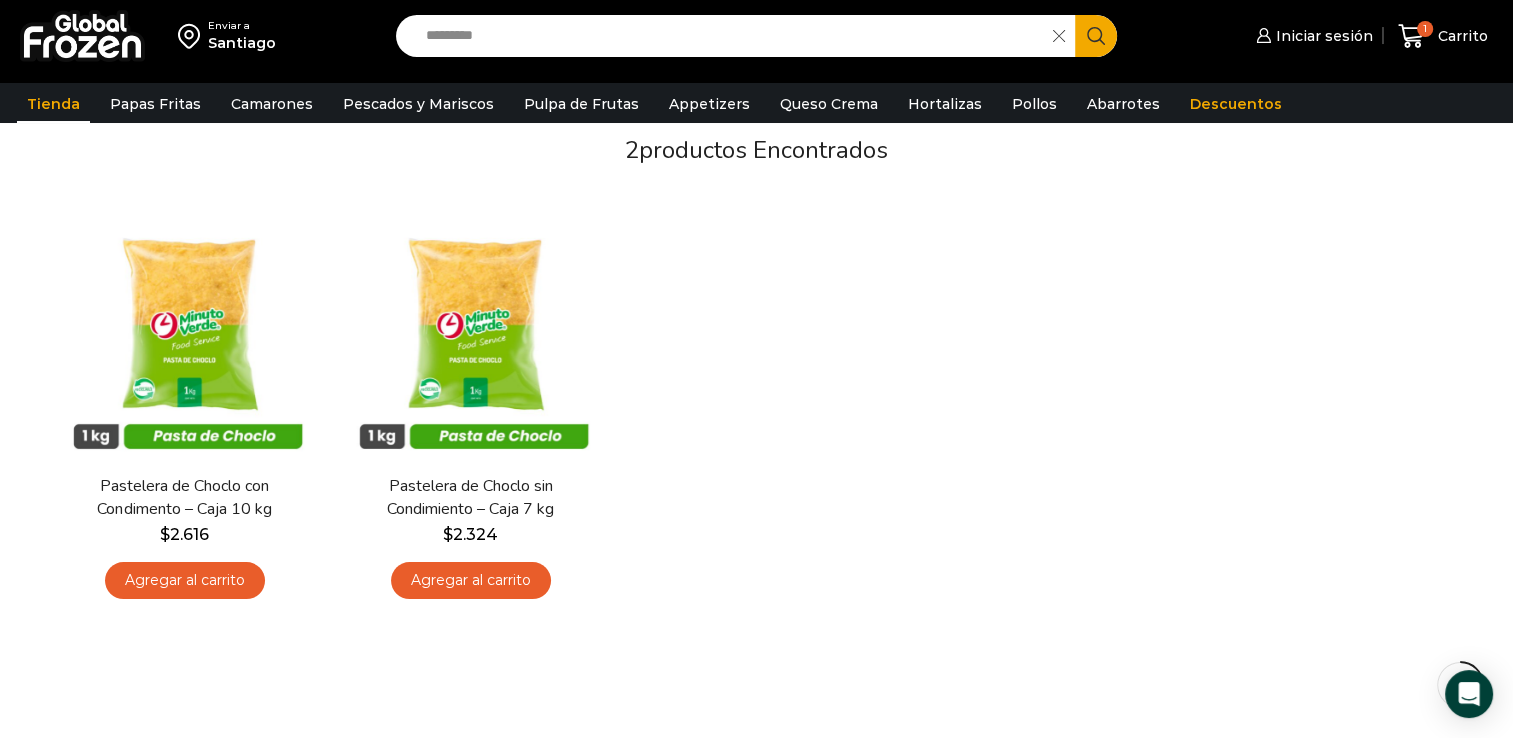 click on "*********" at bounding box center [730, 36] 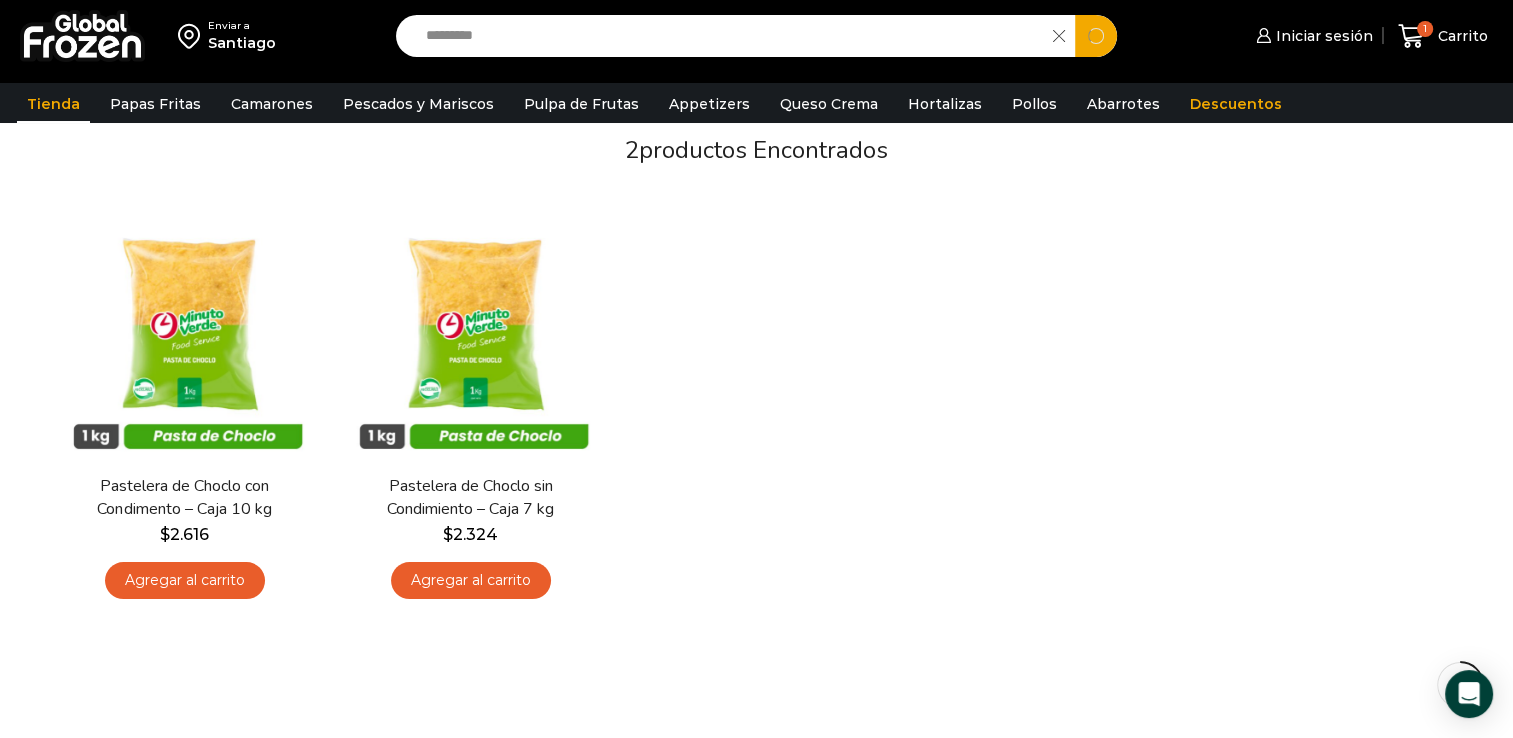 click on "*********" at bounding box center [730, 36] 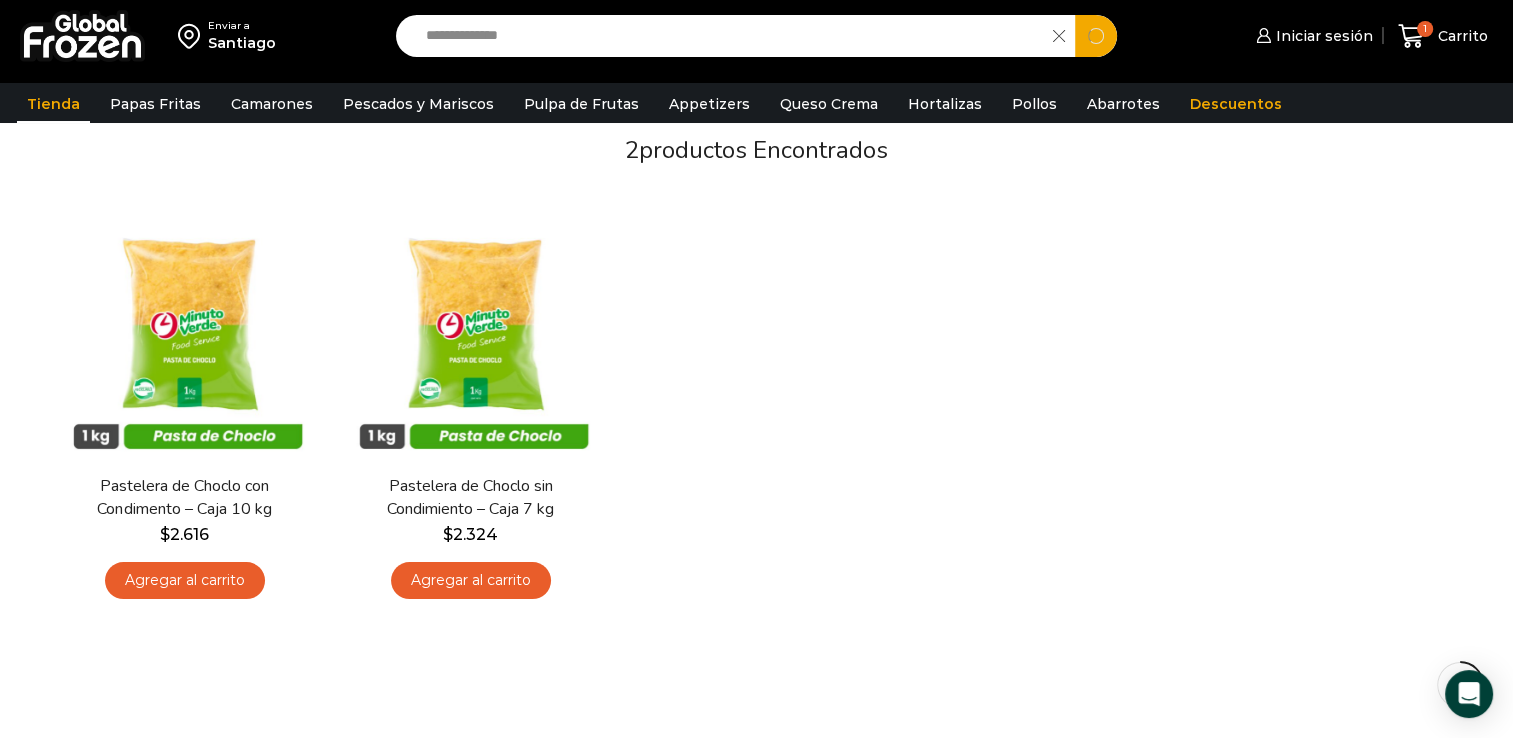 type on "**********" 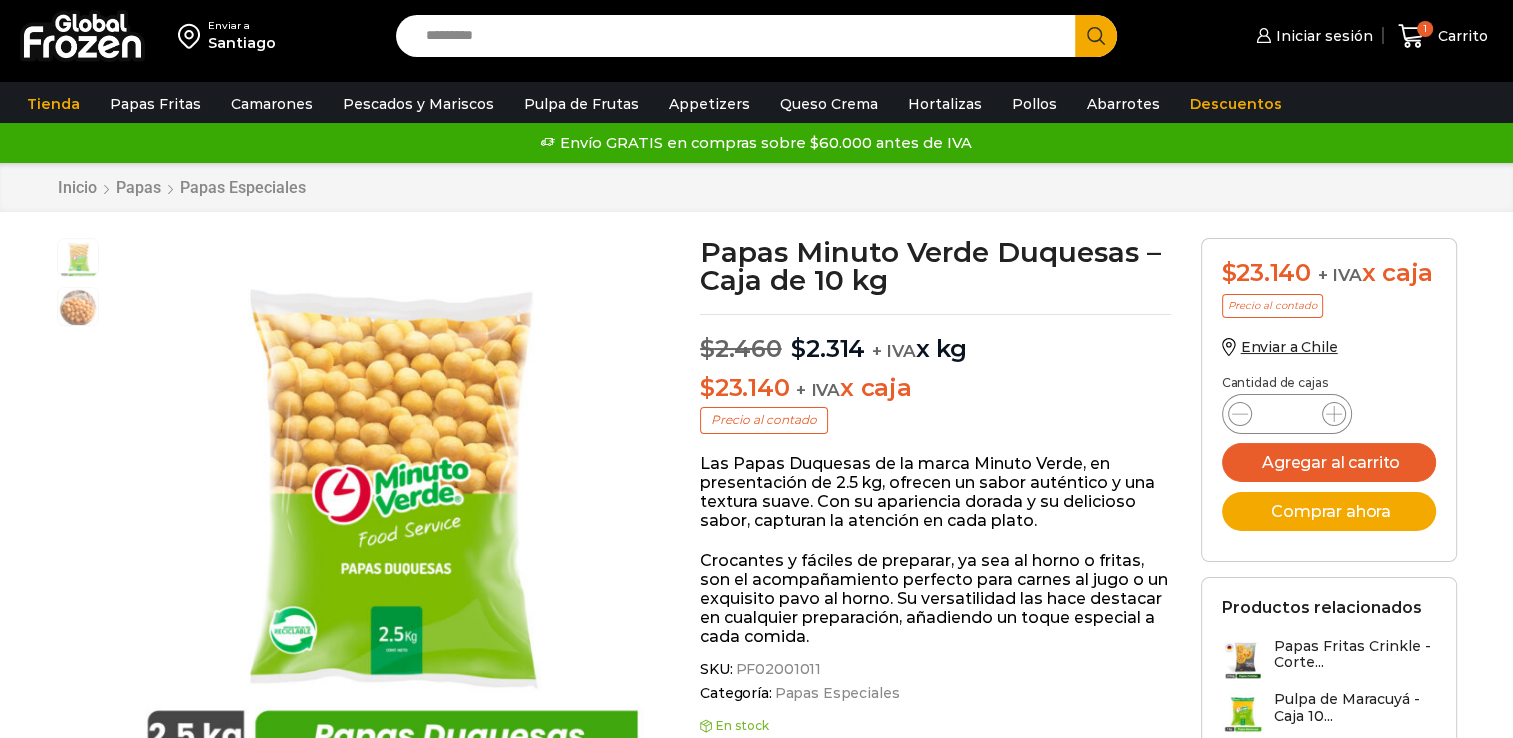 scroll, scrollTop: 0, scrollLeft: 0, axis: both 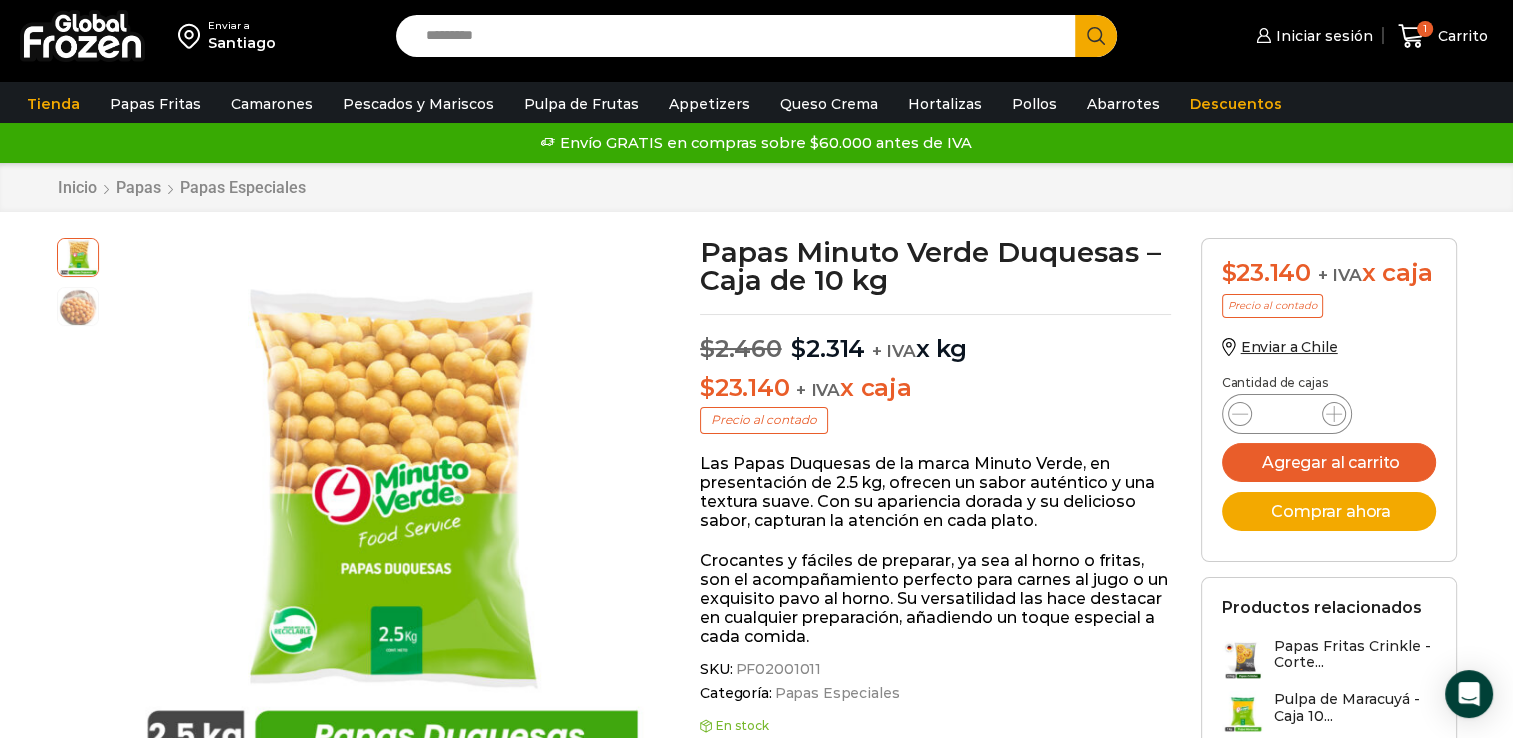 click on "Search input" at bounding box center (741, 36) 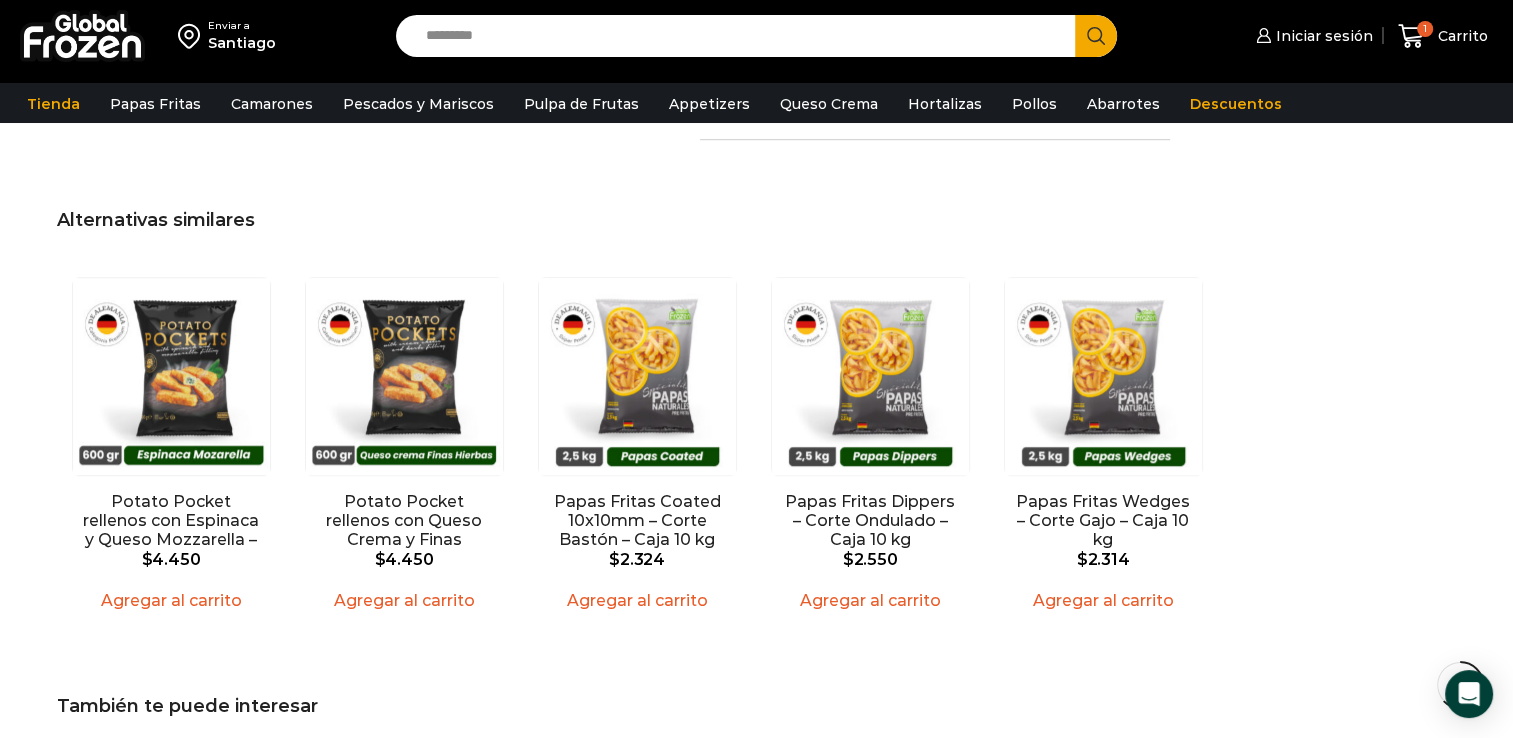 scroll, scrollTop: 1238, scrollLeft: 0, axis: vertical 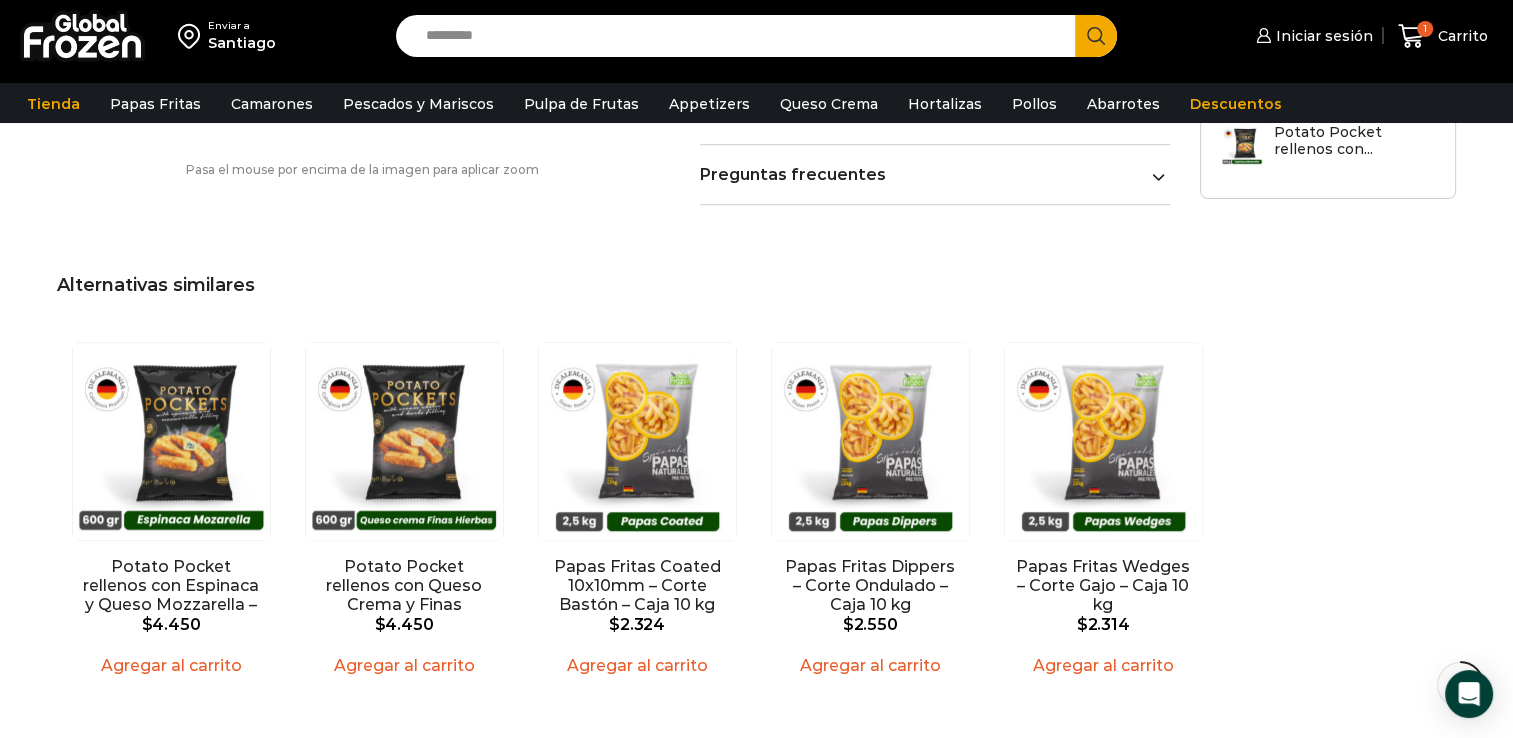 click on "Search input" at bounding box center [741, 36] 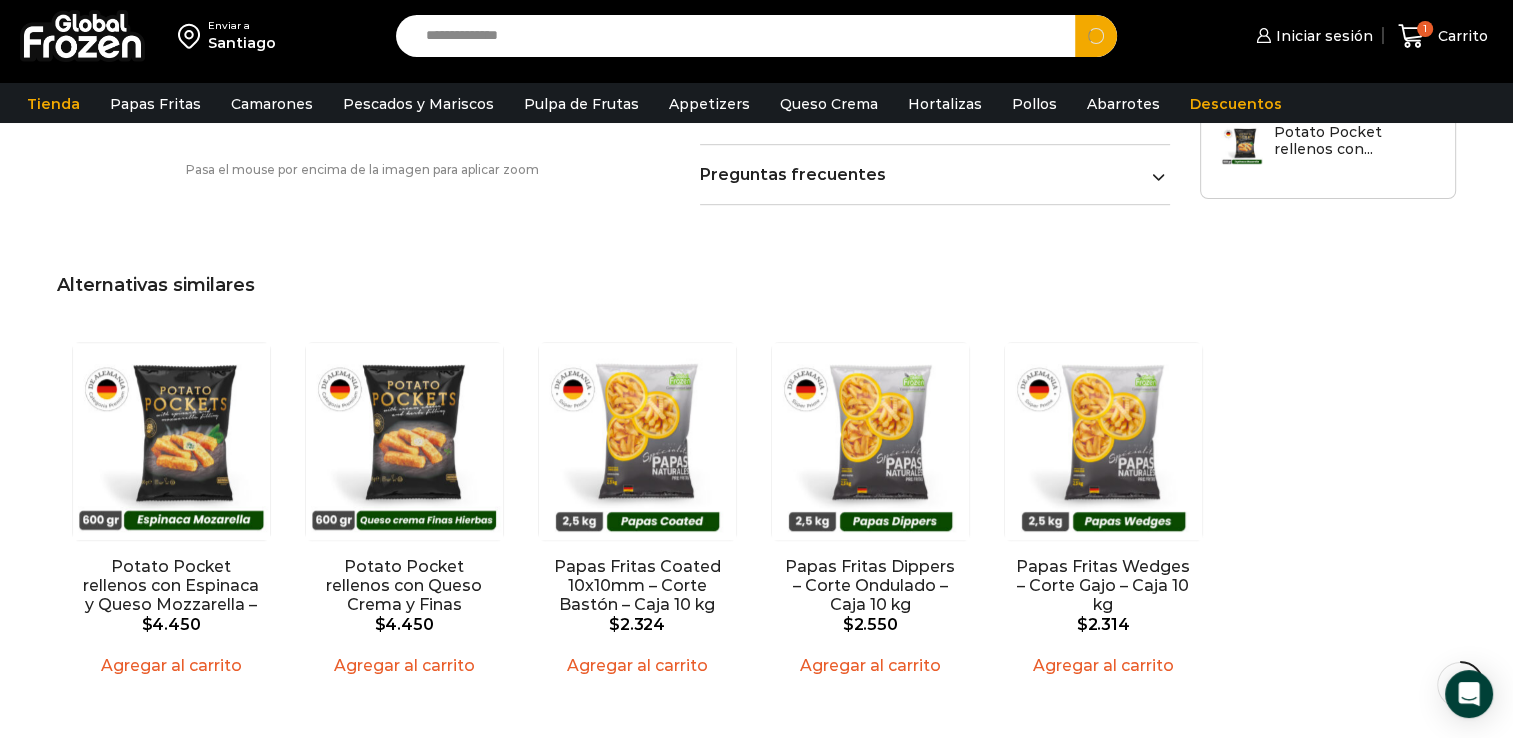 type on "**********" 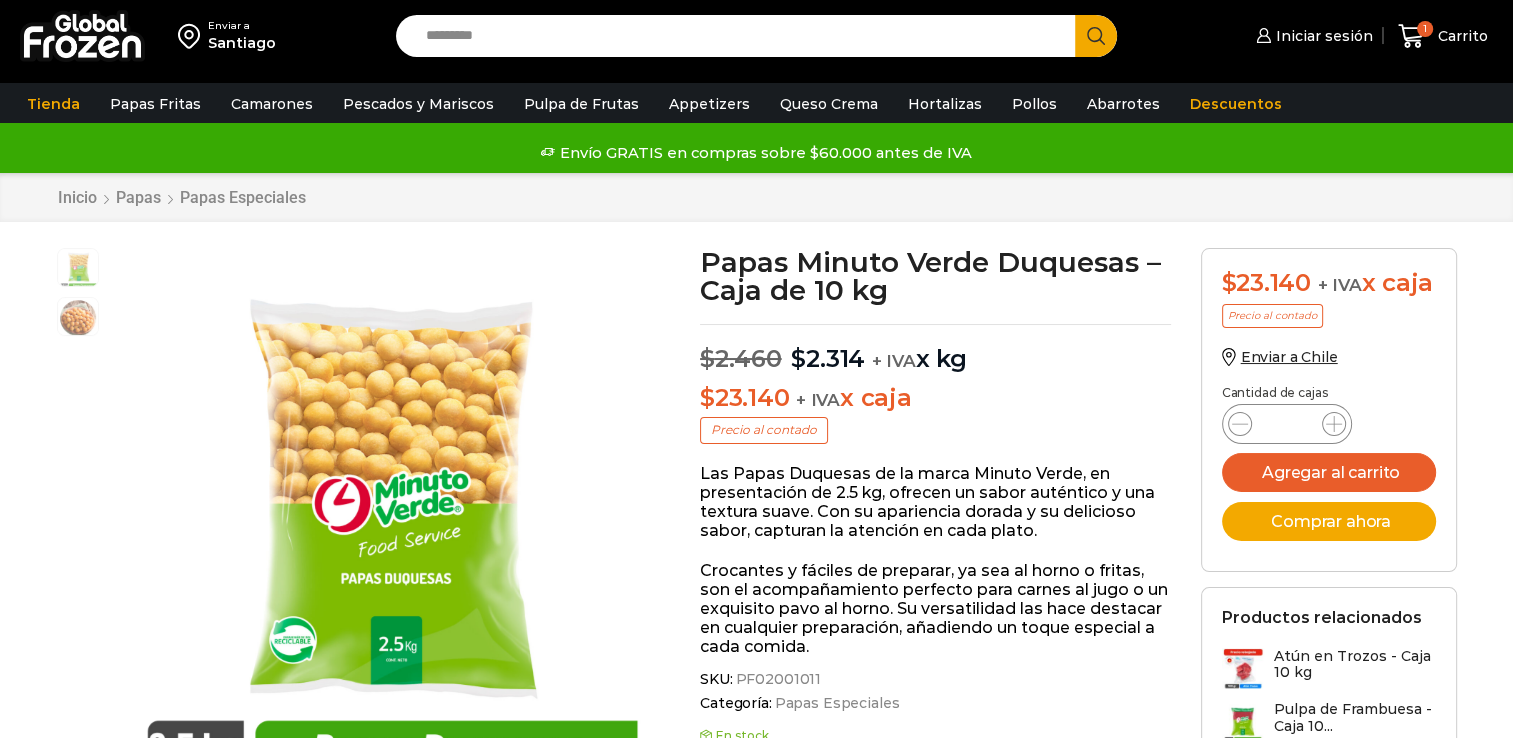 scroll, scrollTop: 0, scrollLeft: 0, axis: both 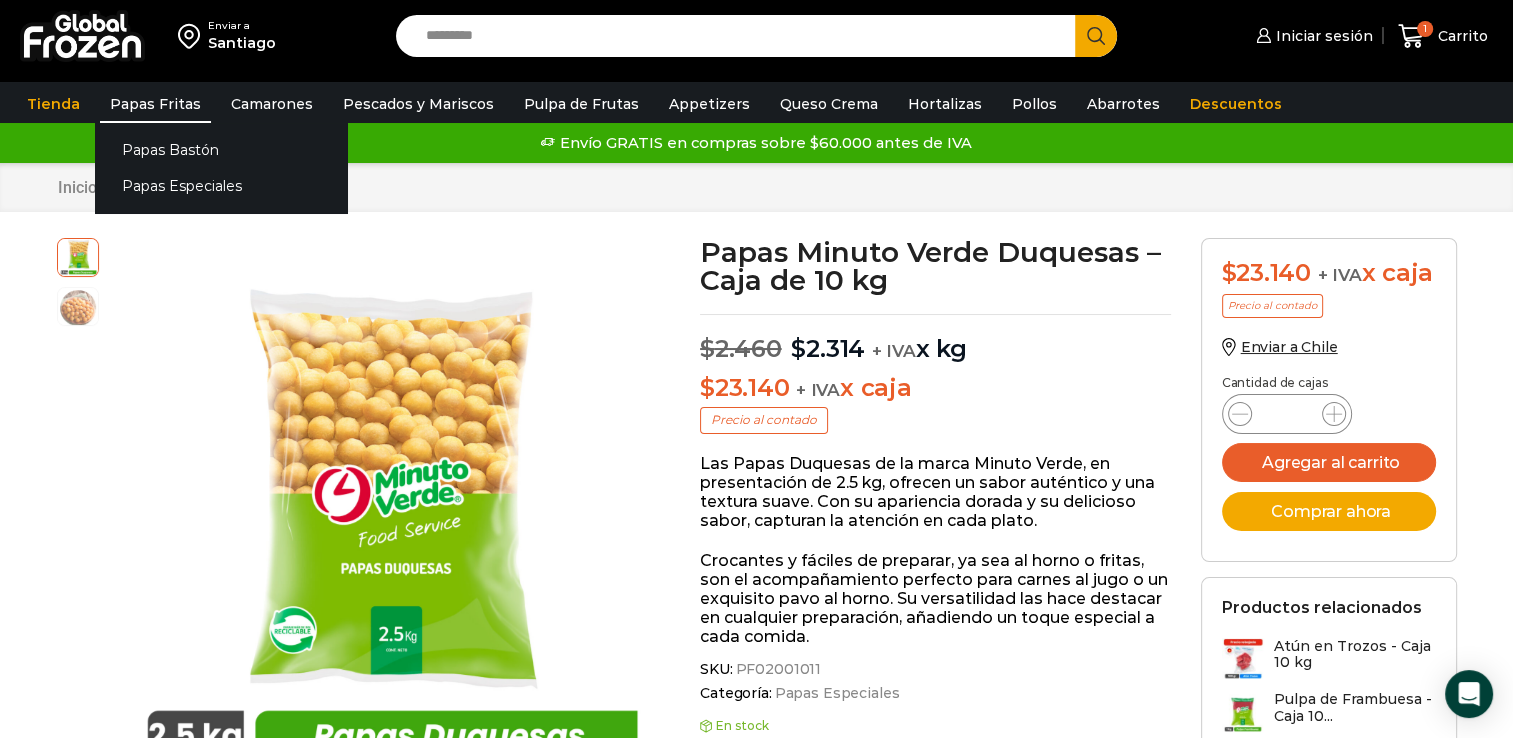 click on "Papas Fritas" at bounding box center (155, 104) 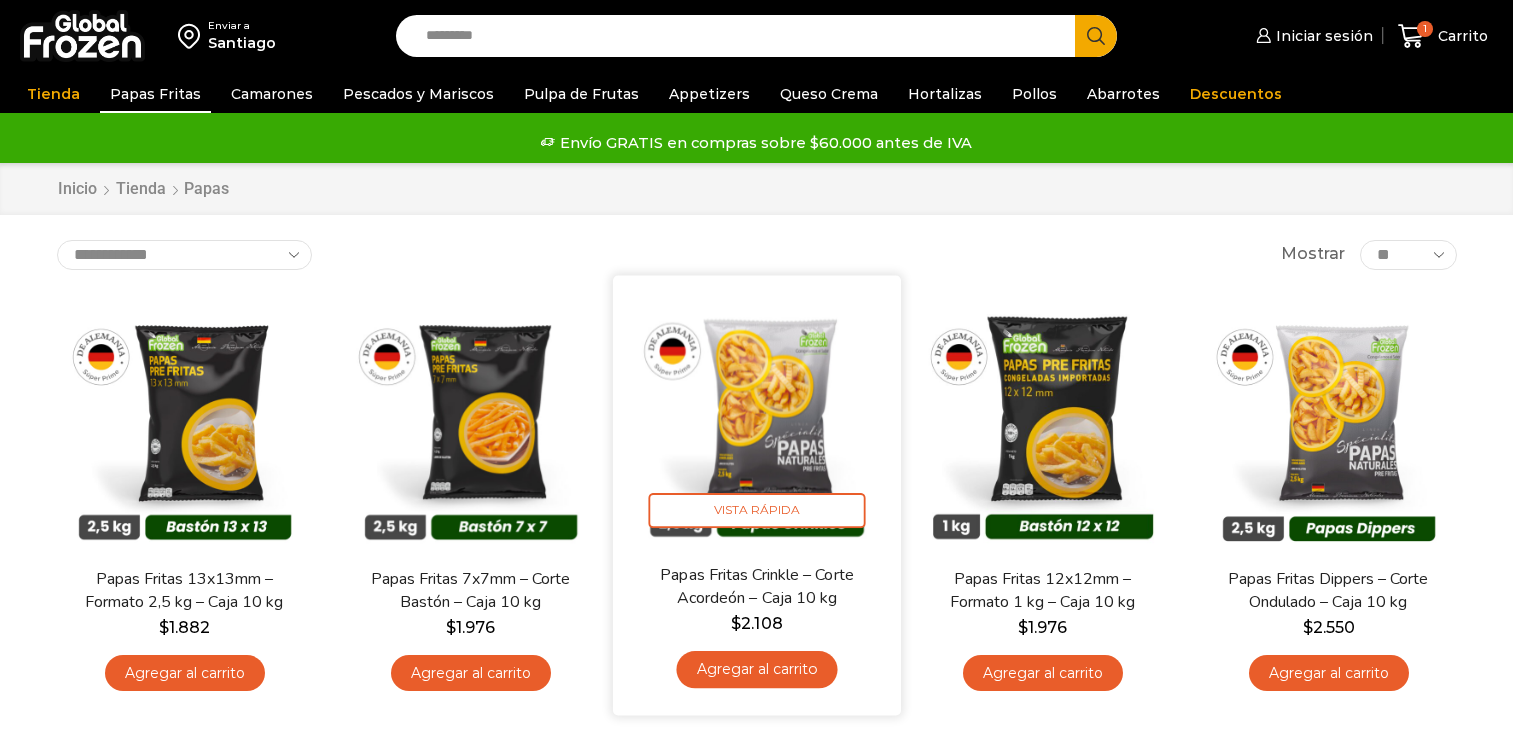 scroll, scrollTop: 0, scrollLeft: 0, axis: both 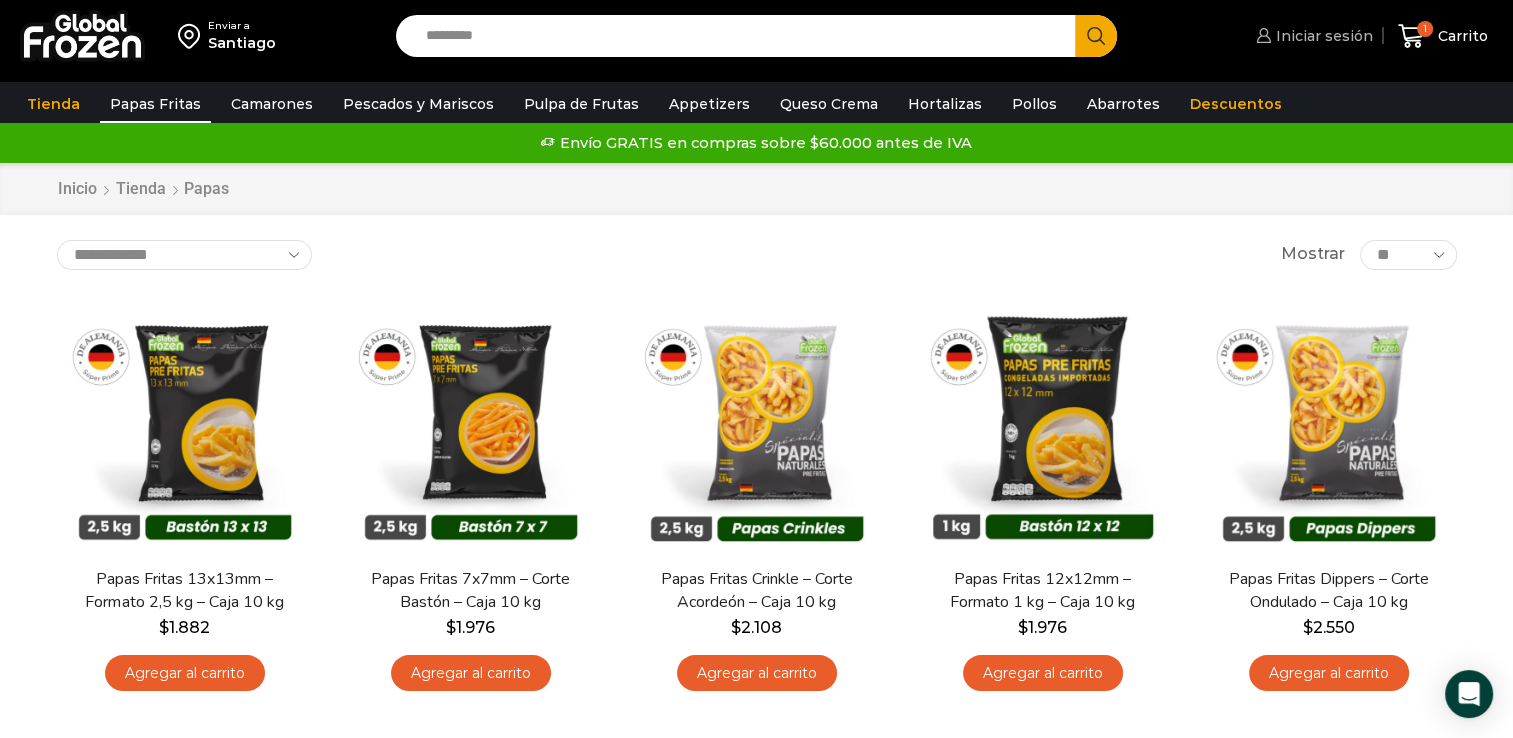 click on "Iniciar sesión" at bounding box center [1322, 36] 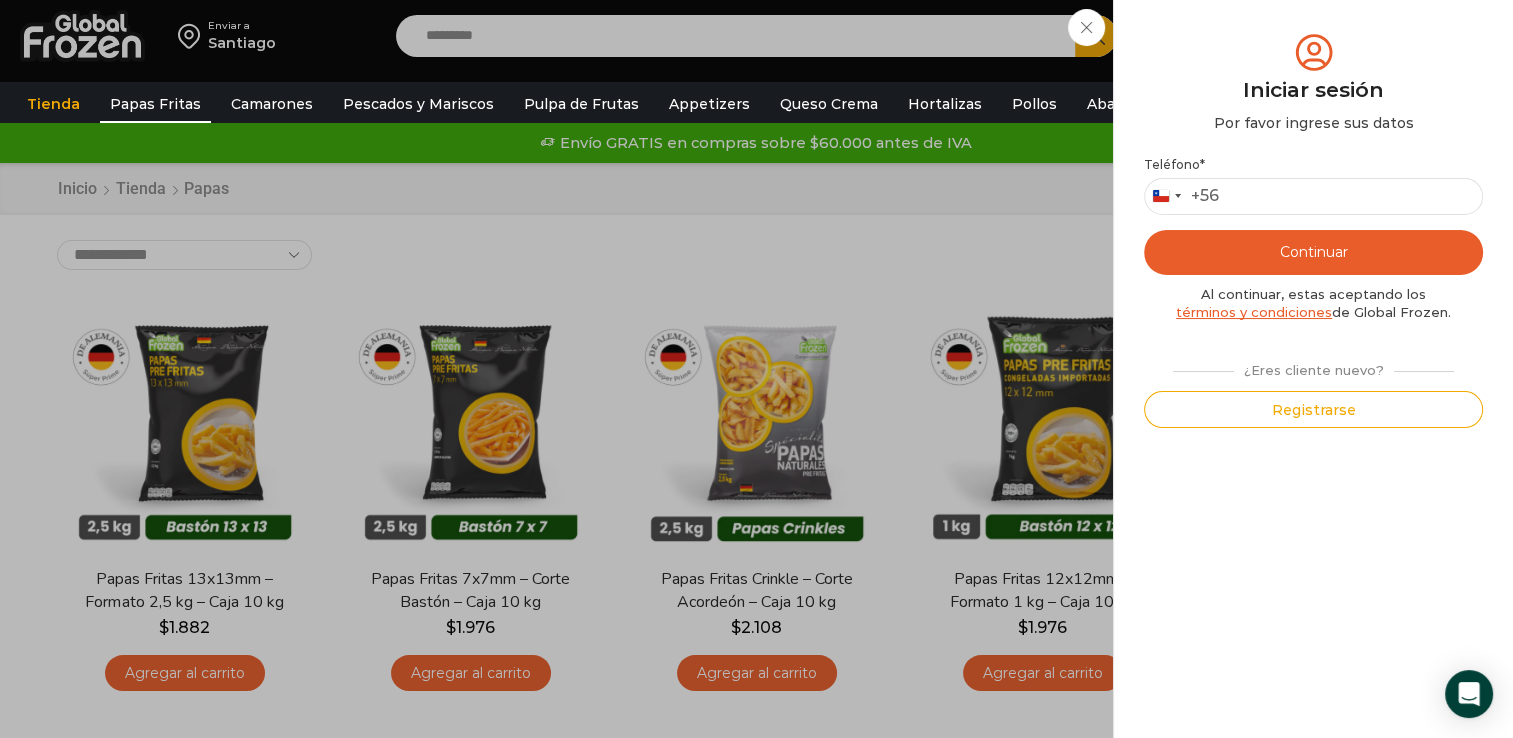 click on "Iniciar sesión
Mi cuenta
Login
Register
Iniciar sesión
Por favor ingrese sus datos
Iniciar sesión
Se envió un mensaje de WhatsApp con el código de verificación a tu teléfono
* ." at bounding box center (1312, 36) 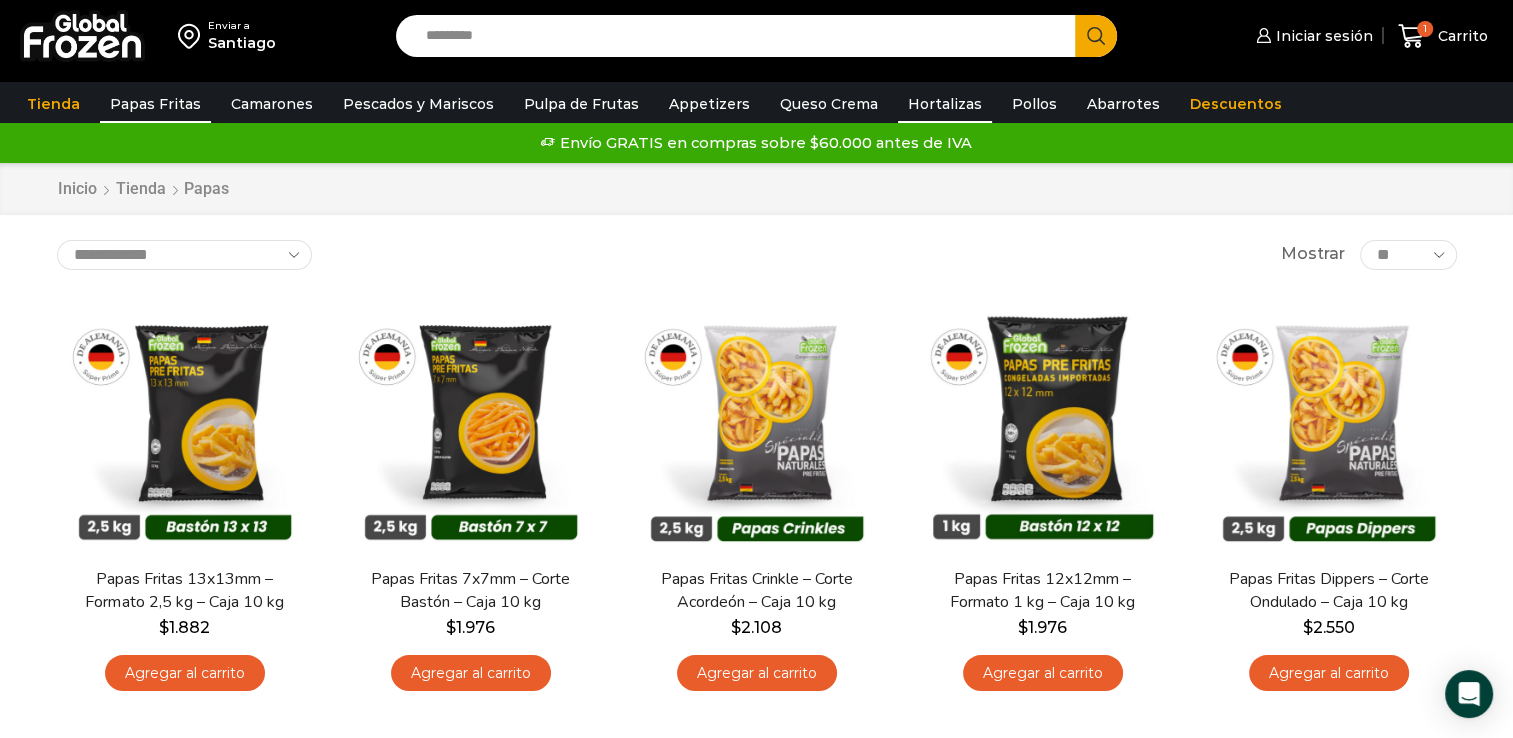 click on "Hortalizas" at bounding box center [945, 104] 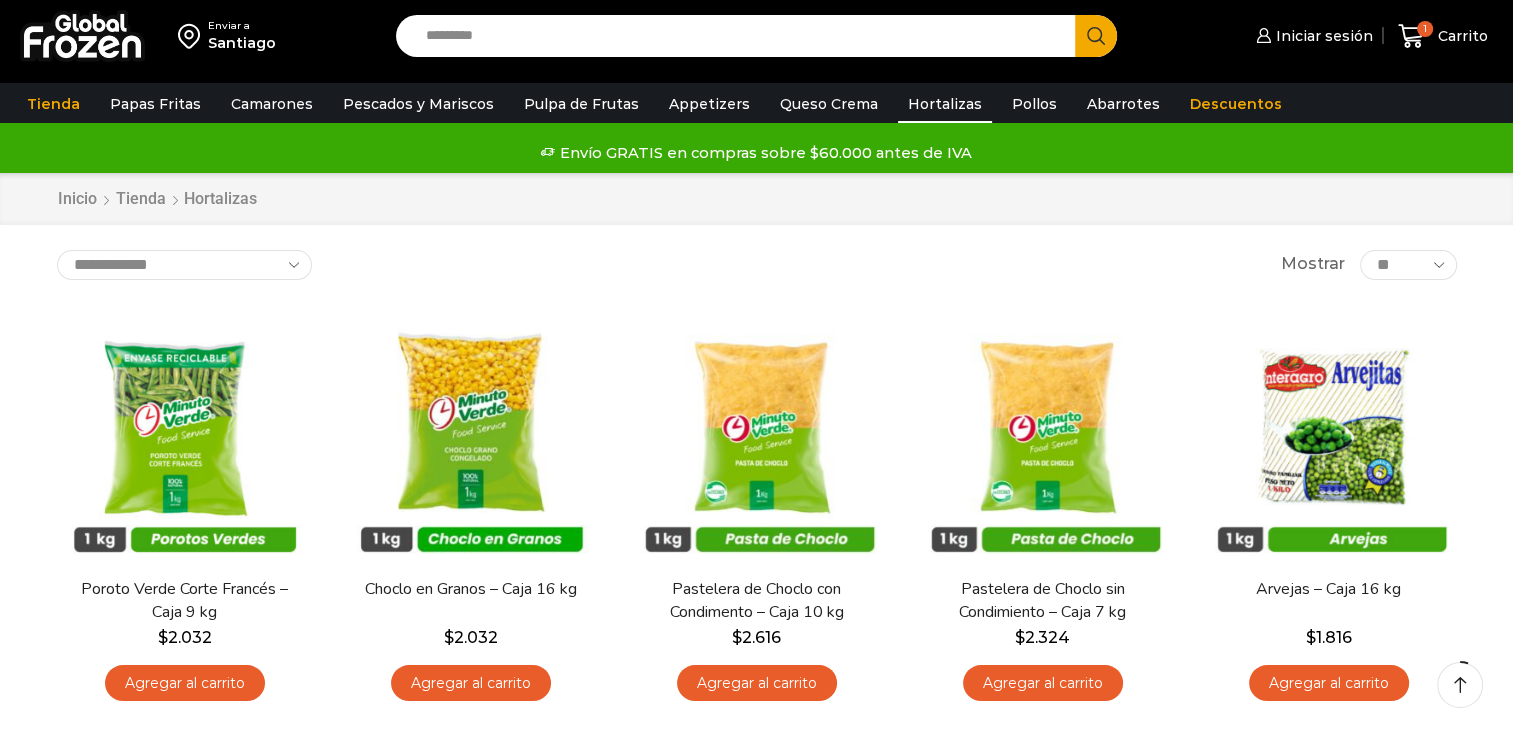 scroll, scrollTop: 112, scrollLeft: 0, axis: vertical 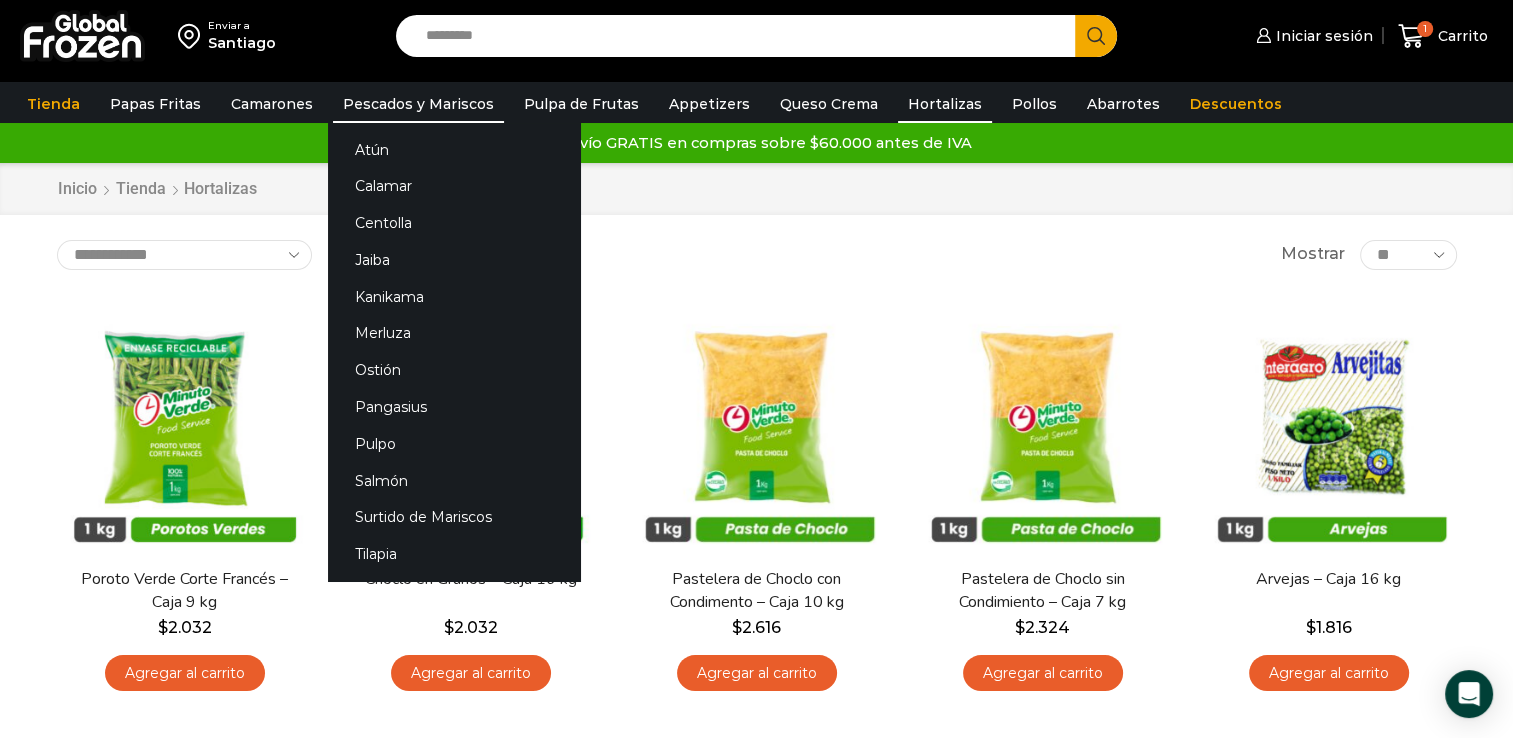 click on "Pescados y Mariscos" at bounding box center (418, 104) 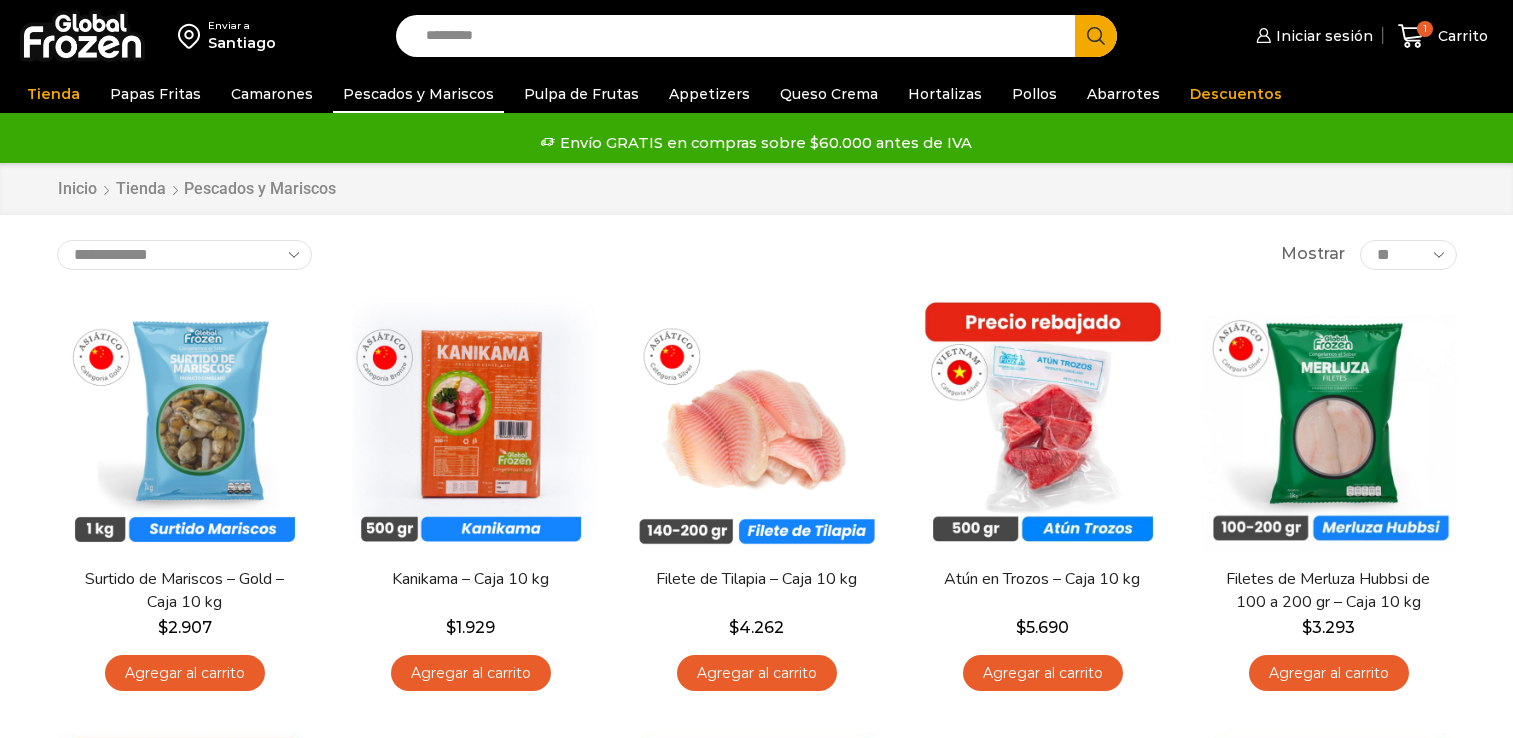 scroll, scrollTop: 0, scrollLeft: 0, axis: both 